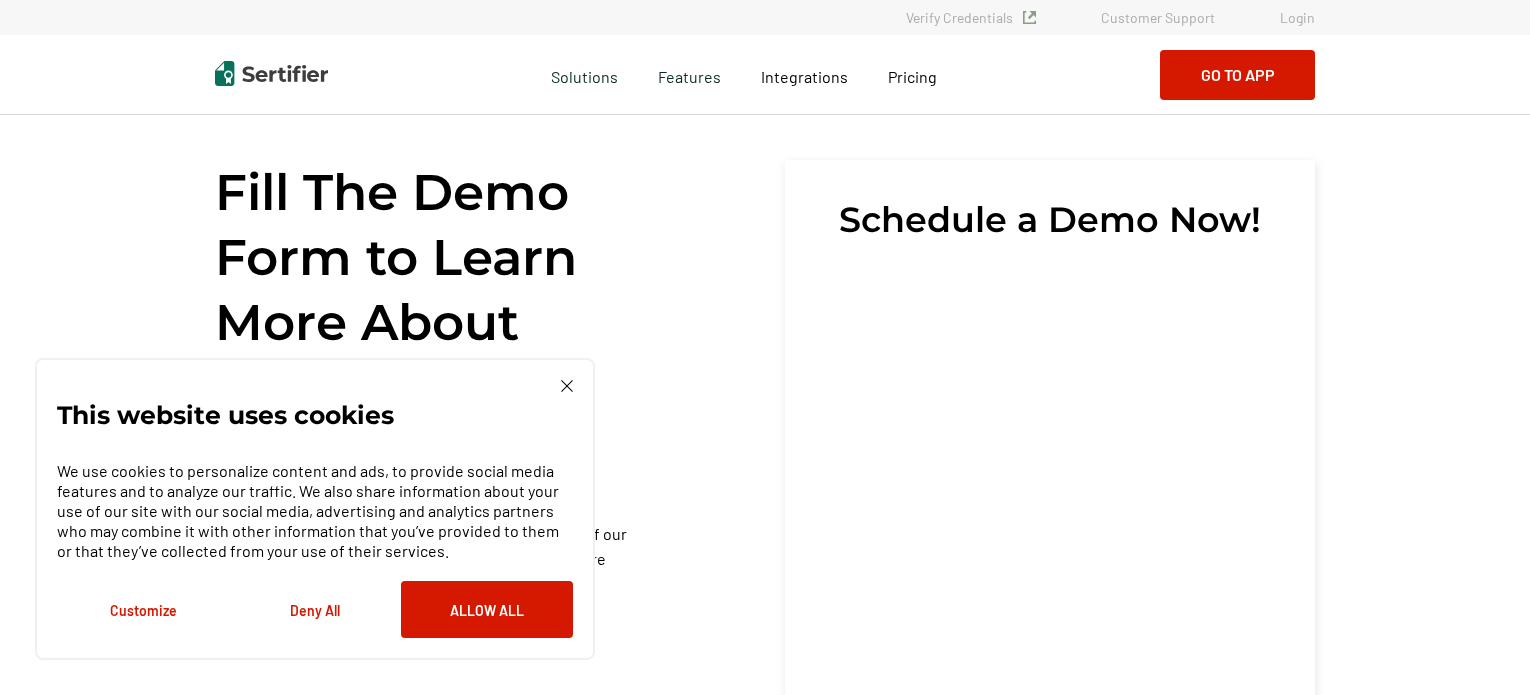 scroll, scrollTop: 0, scrollLeft: 0, axis: both 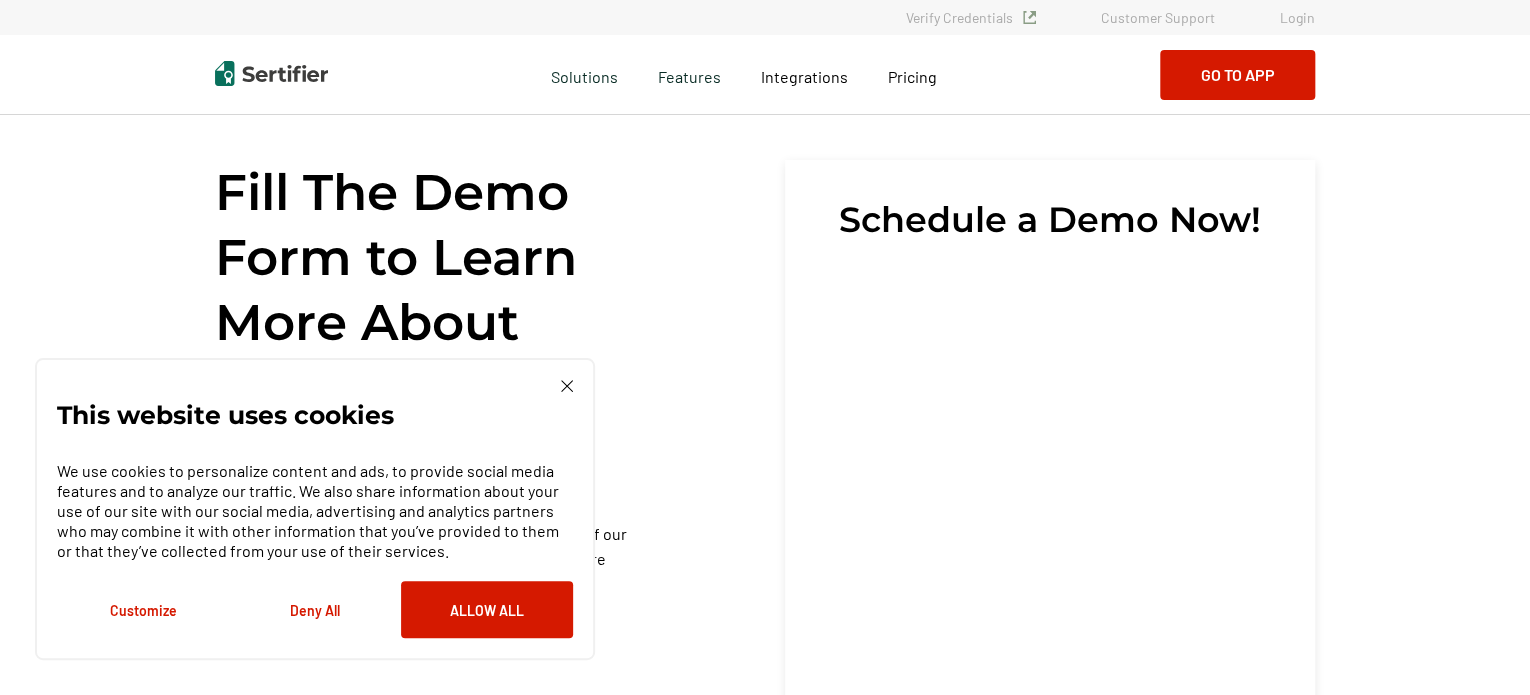 click 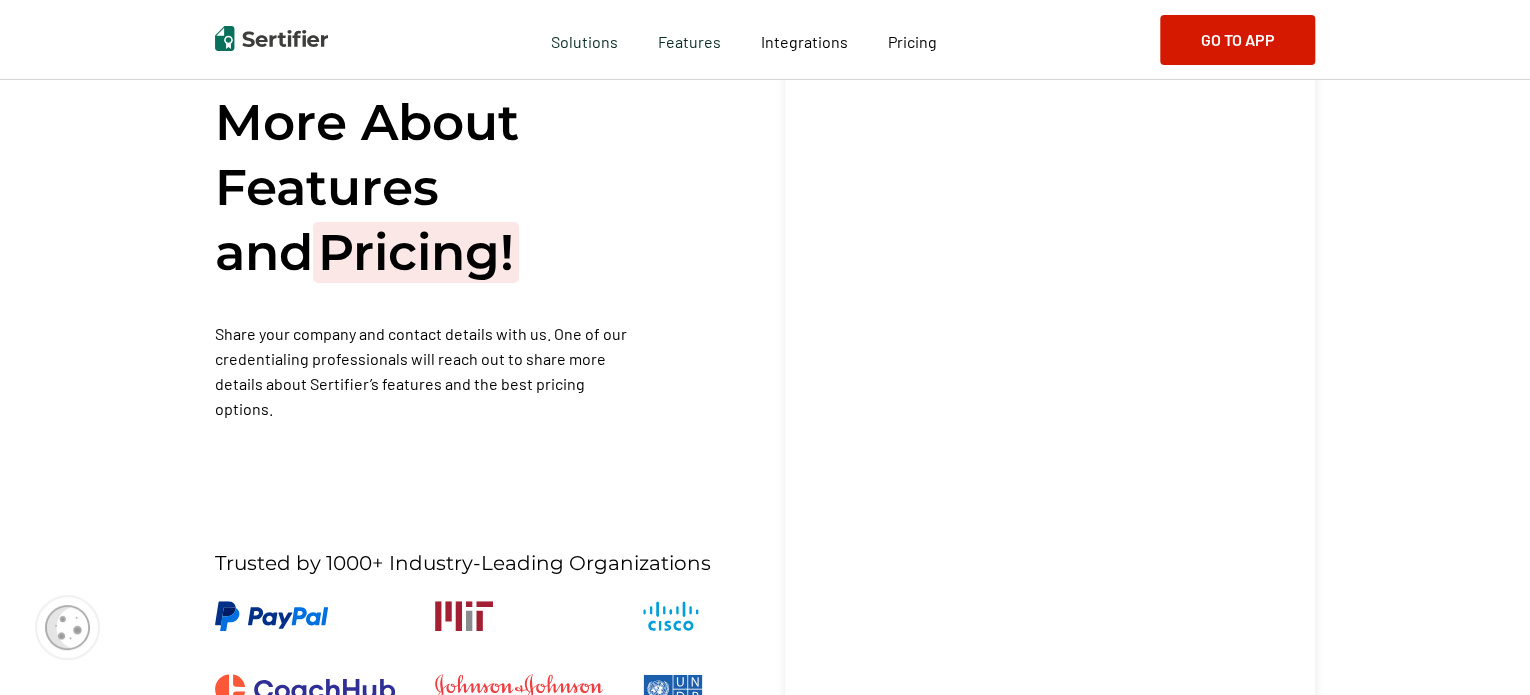 scroll, scrollTop: 300, scrollLeft: 0, axis: vertical 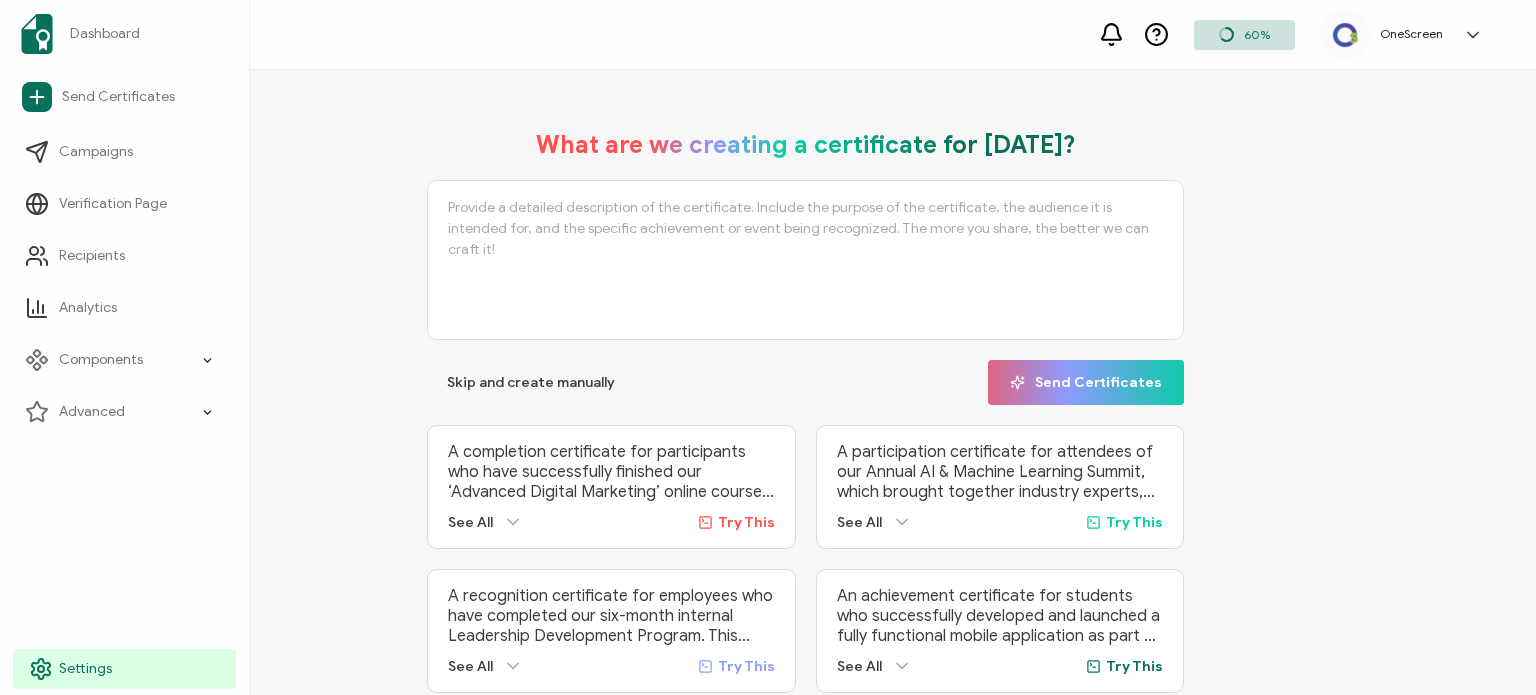 click on "Settings" at bounding box center (85, 669) 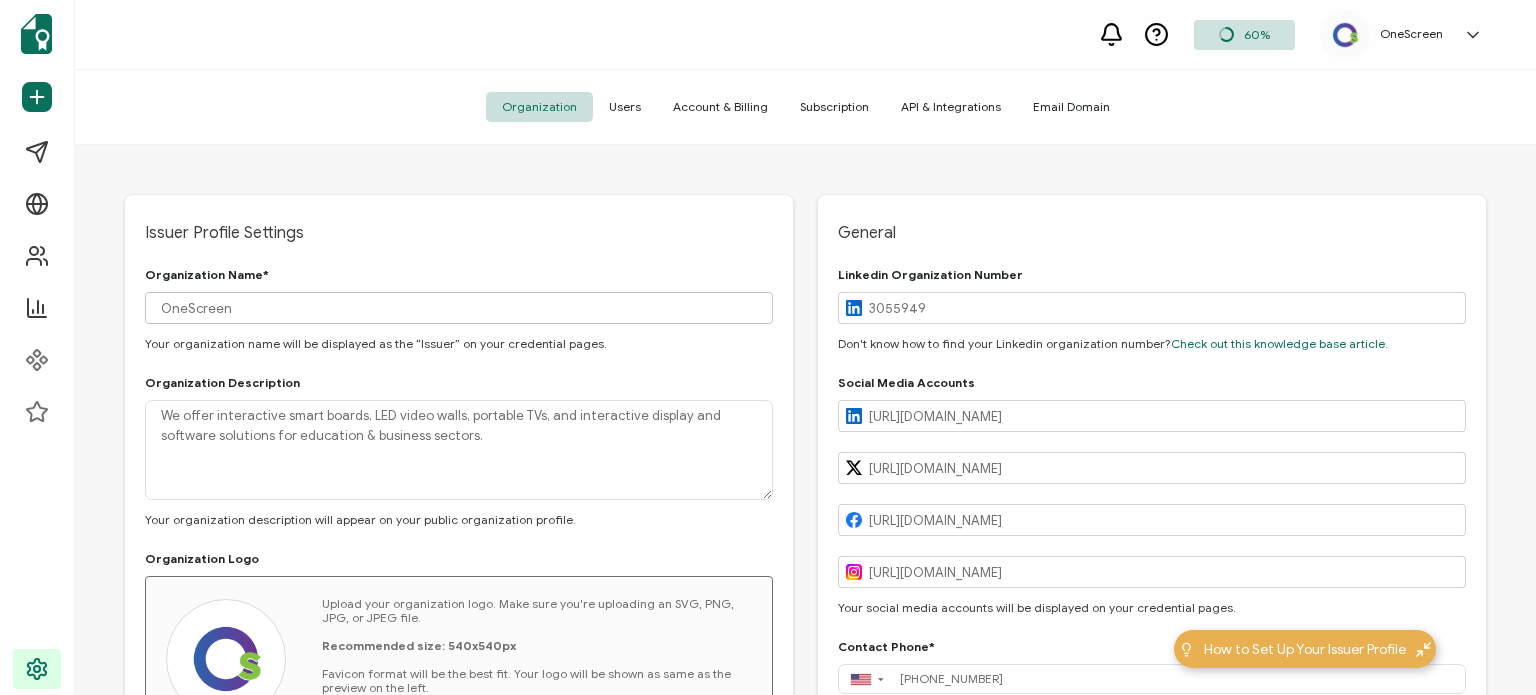 type on "[US_STATE]" 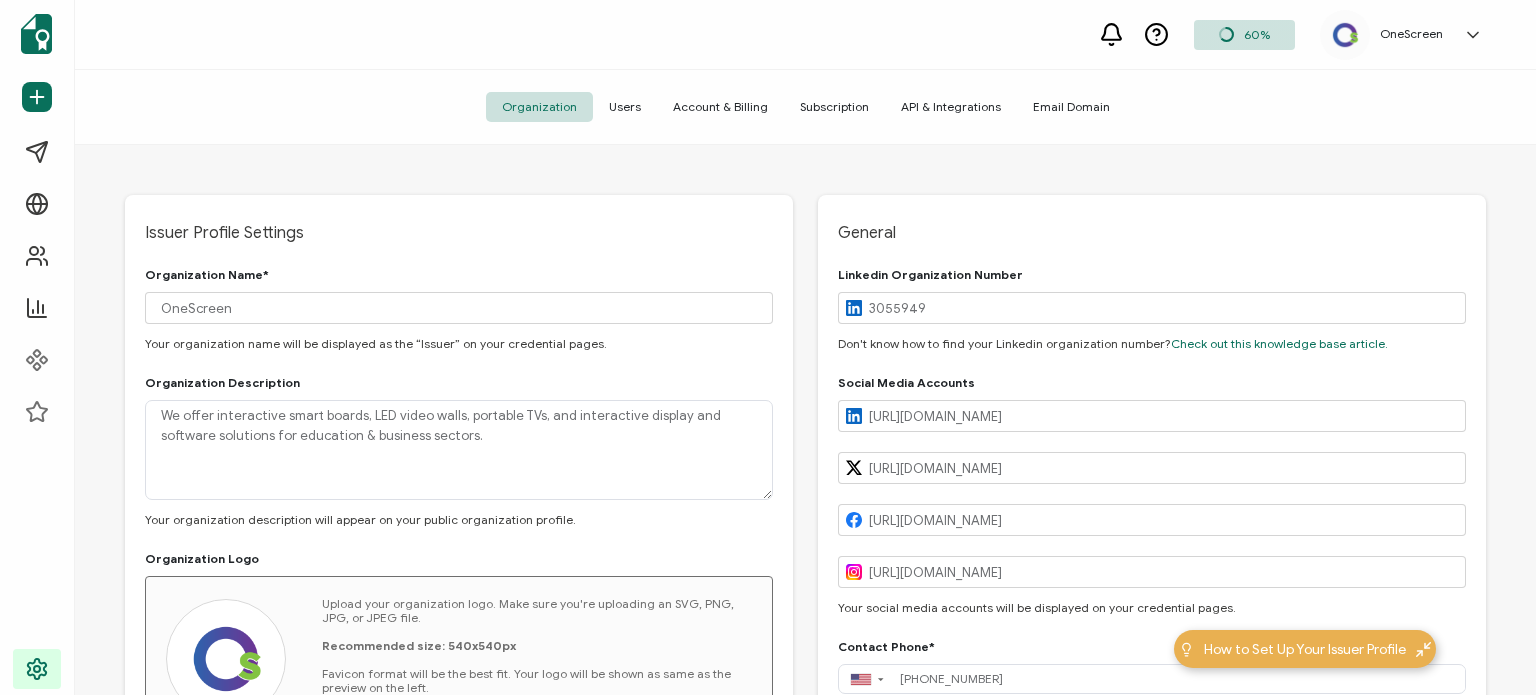 type on "[GEOGRAPHIC_DATA]" 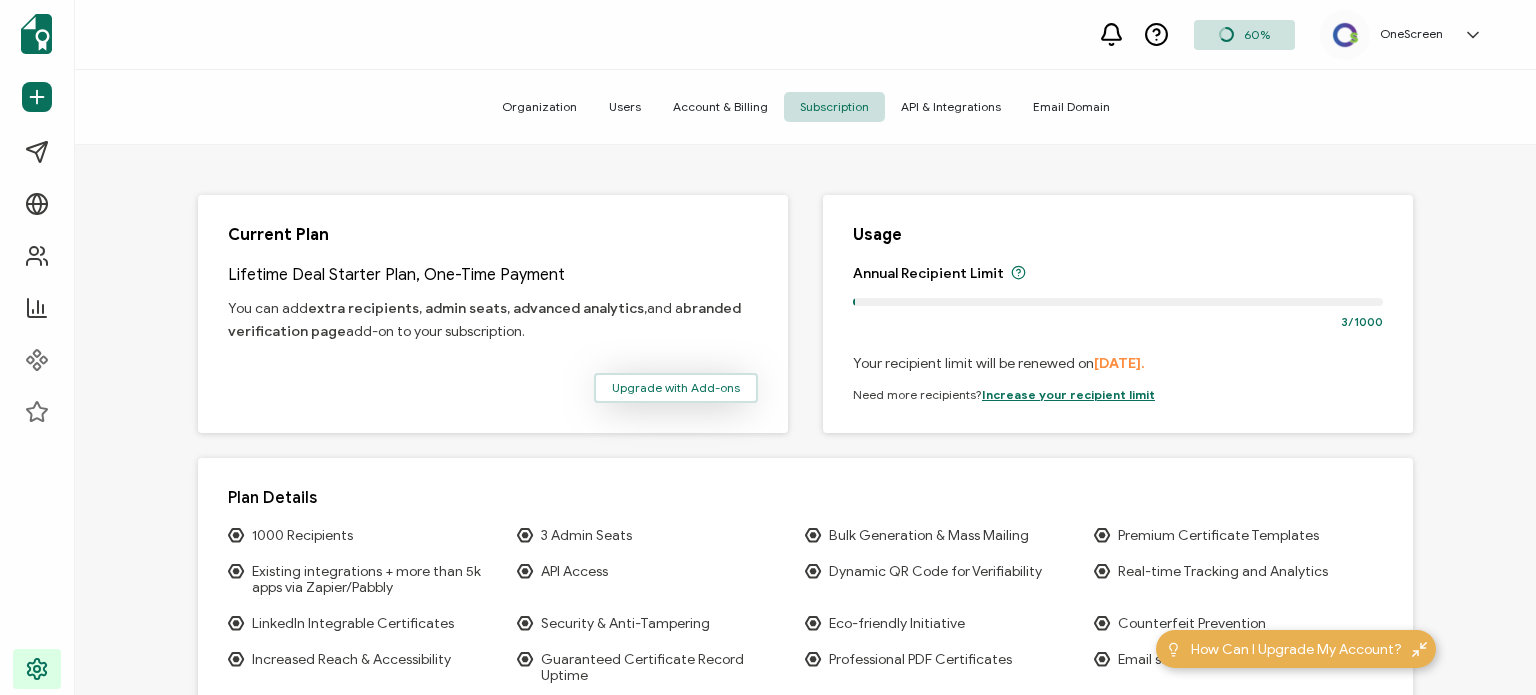 click on "Upgrade with Add-ons" at bounding box center [676, 388] 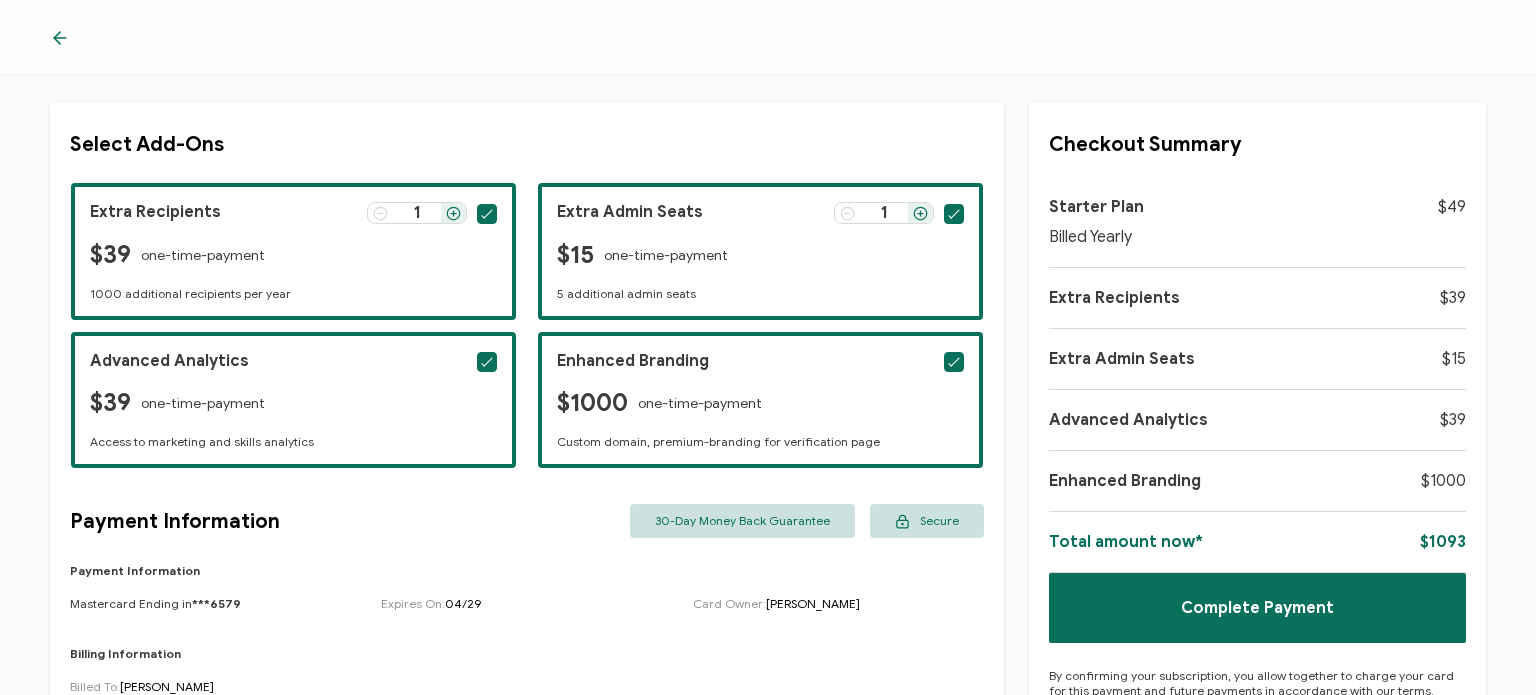 scroll, scrollTop: 0, scrollLeft: 0, axis: both 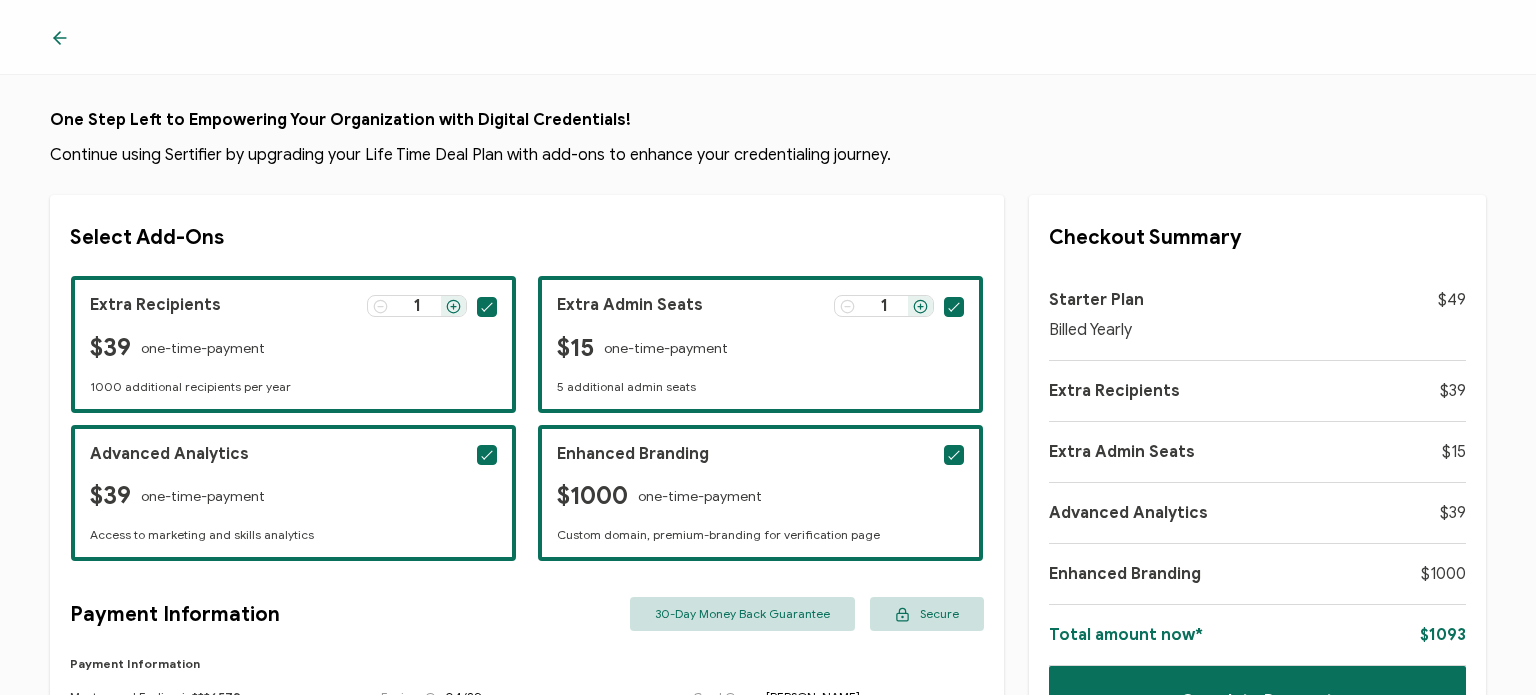click 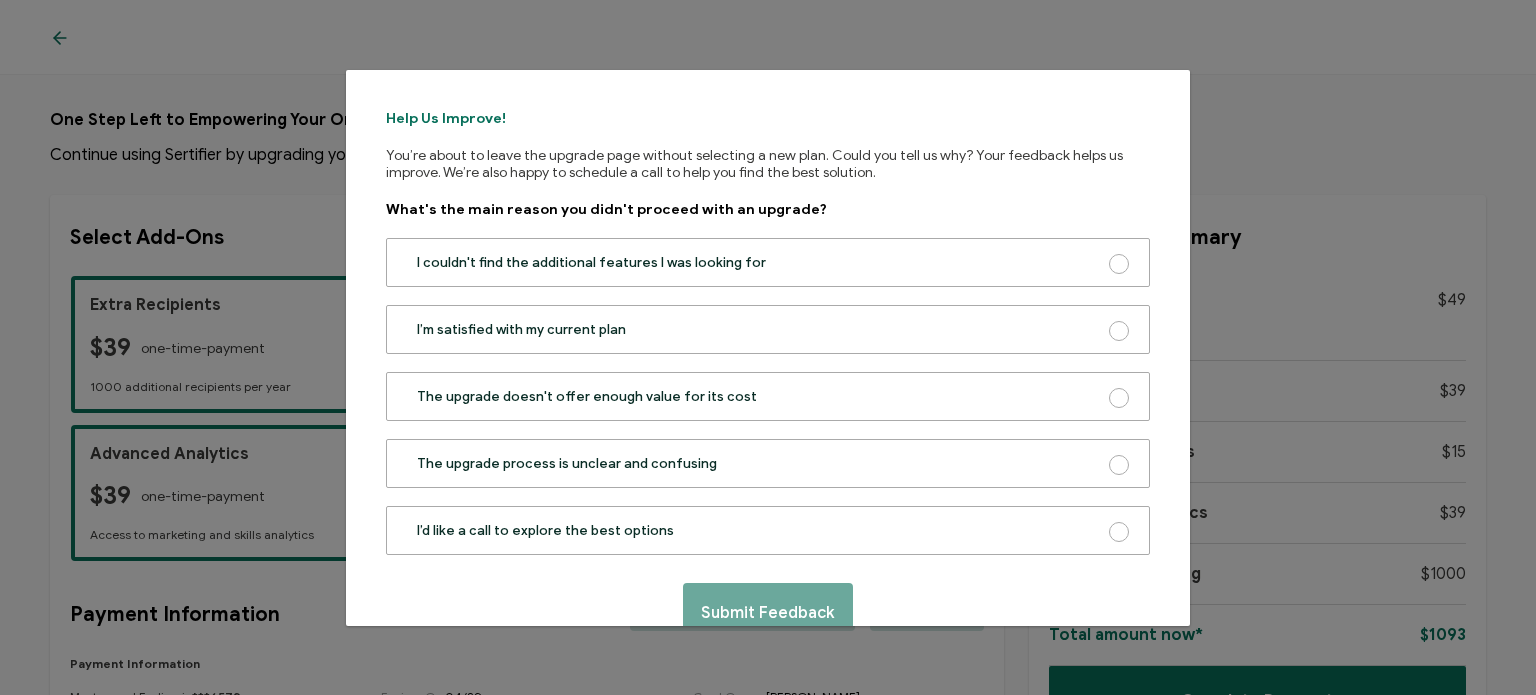 click on "Help Us Improve!
You’re about to leave the upgrade page without selecting a new plan. Could you tell us why? Your feedback helps us improve. We’re also happy to schedule a call to help you find the best solution.
What's the main reason you didn't proceed with an upgrade?   I couldn't find the additional features I was looking for I’m satisfied with my current plan The upgrade doesn't offer enough value for its cost The upgrade process is unclear and confusing I’d like a call to explore the best options
Submit Feedback" at bounding box center (768, 347) 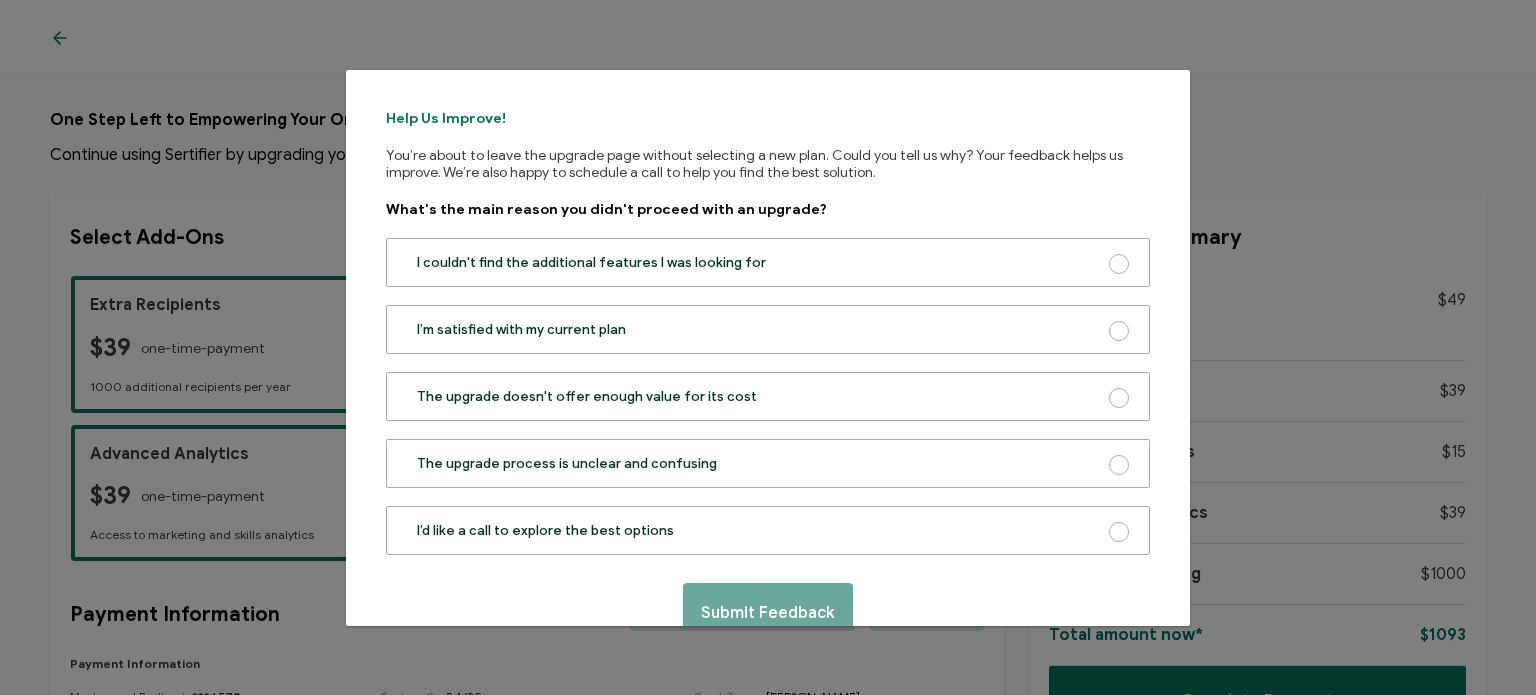 click on "Help Us Improve!
You’re about to leave the upgrade page without selecting a new plan. Could you tell us why? Your feedback helps us improve. We’re also happy to schedule a call to help you find the best solution.
What's the main reason you didn't proceed with an upgrade?" at bounding box center [768, 164] 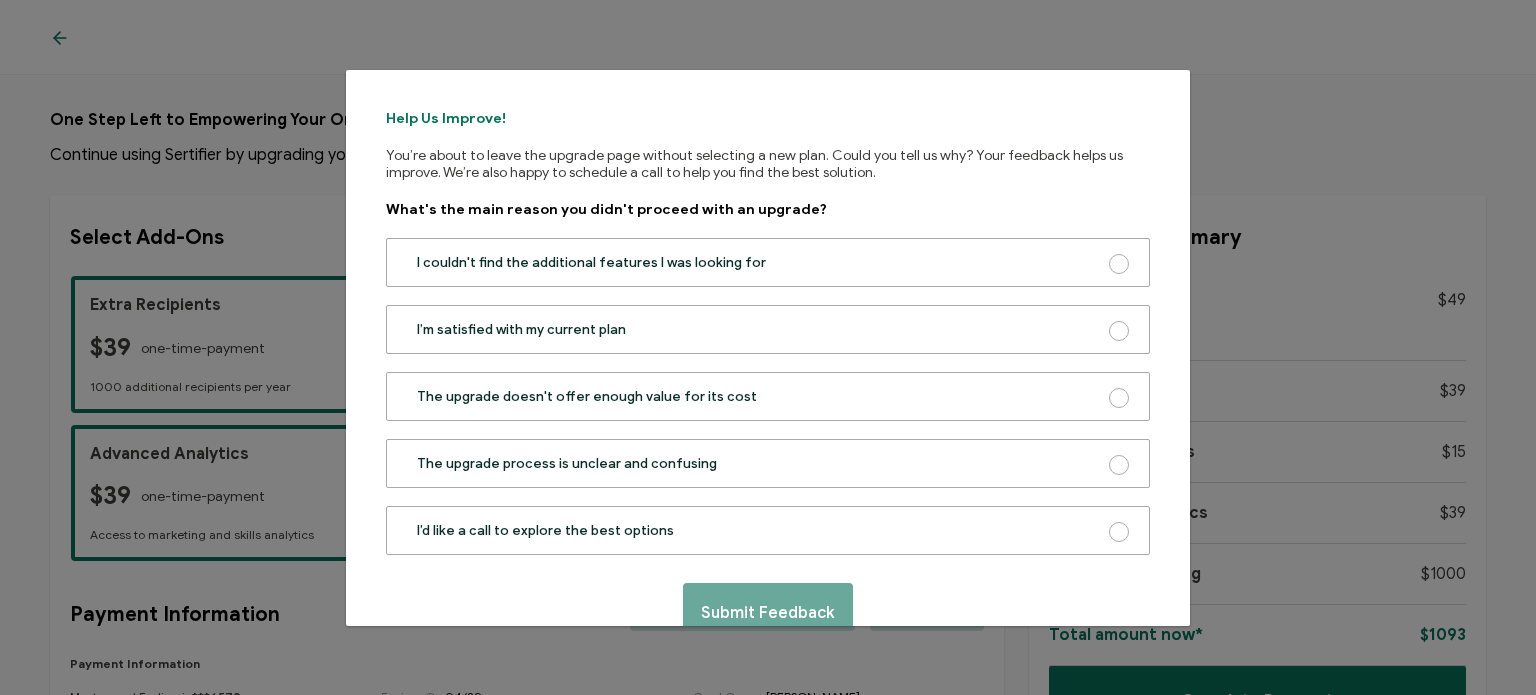 click on "Help Us Improve!
You’re about to leave the upgrade page without selecting a new plan. Could you tell us why? Your feedback helps us improve. We’re also happy to schedule a call to help you find the best solution.
What's the main reason you didn't proceed with an upgrade?   I couldn't find the additional features I was looking for I’m satisfied with my current plan The upgrade doesn't offer enough value for its cost The upgrade process is unclear and confusing I’d like a call to explore the best options
Submit Feedback" at bounding box center [768, 347] 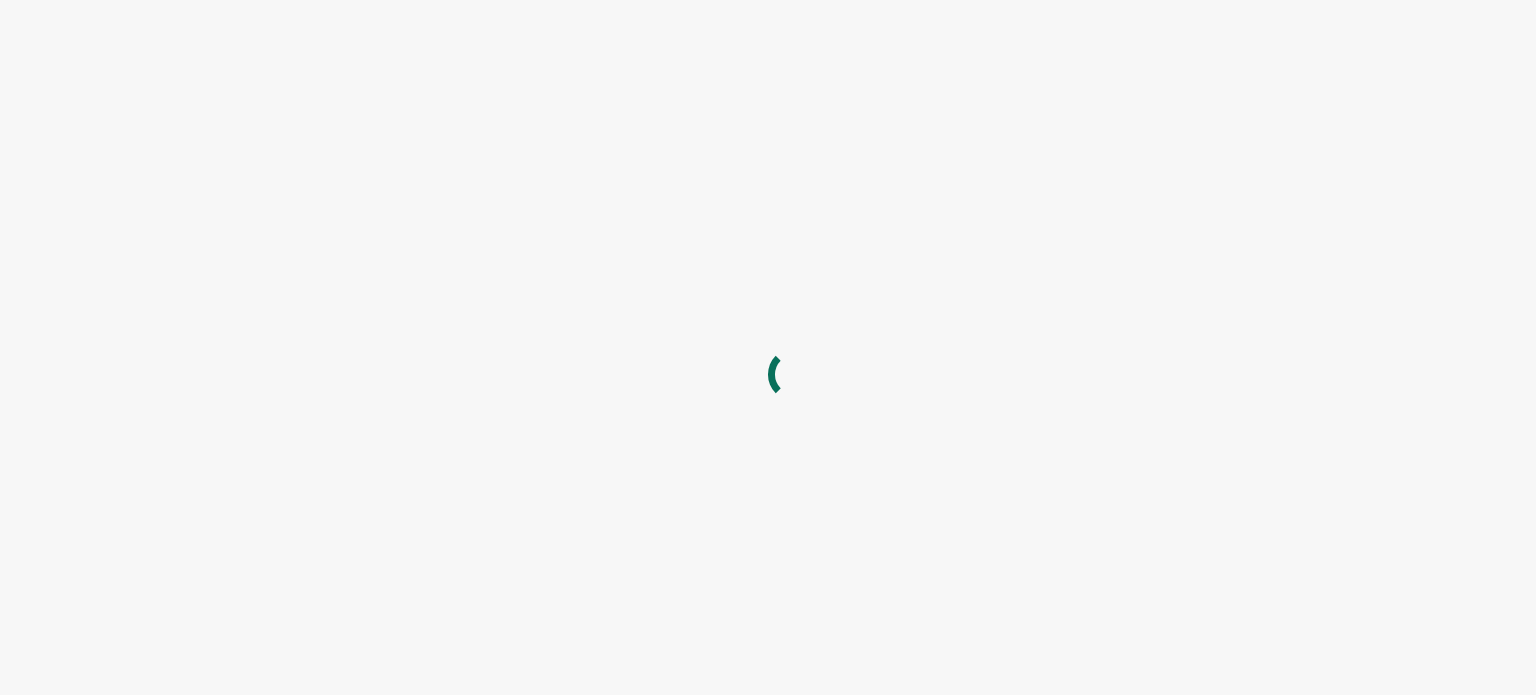 type on "OneScreen" 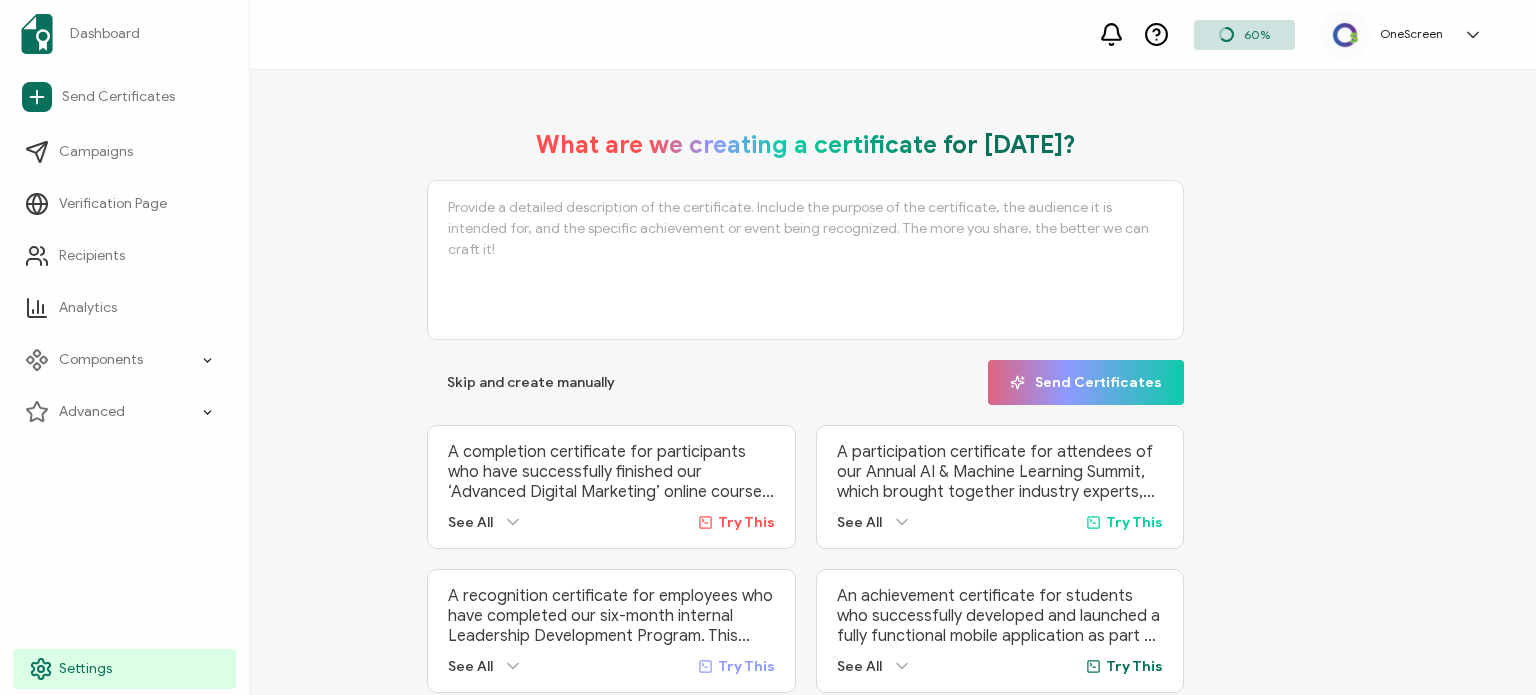 click on "Settings" at bounding box center (85, 669) 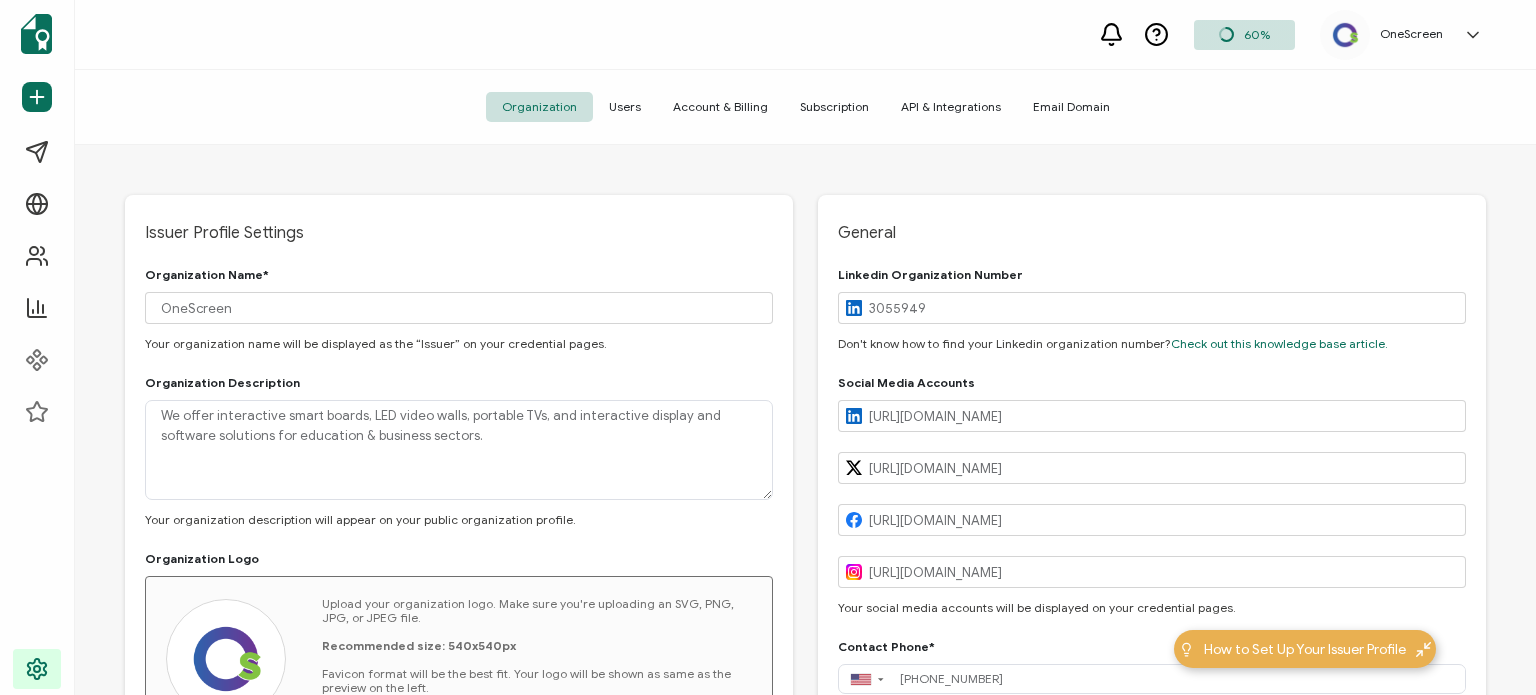 type on "[GEOGRAPHIC_DATA]" 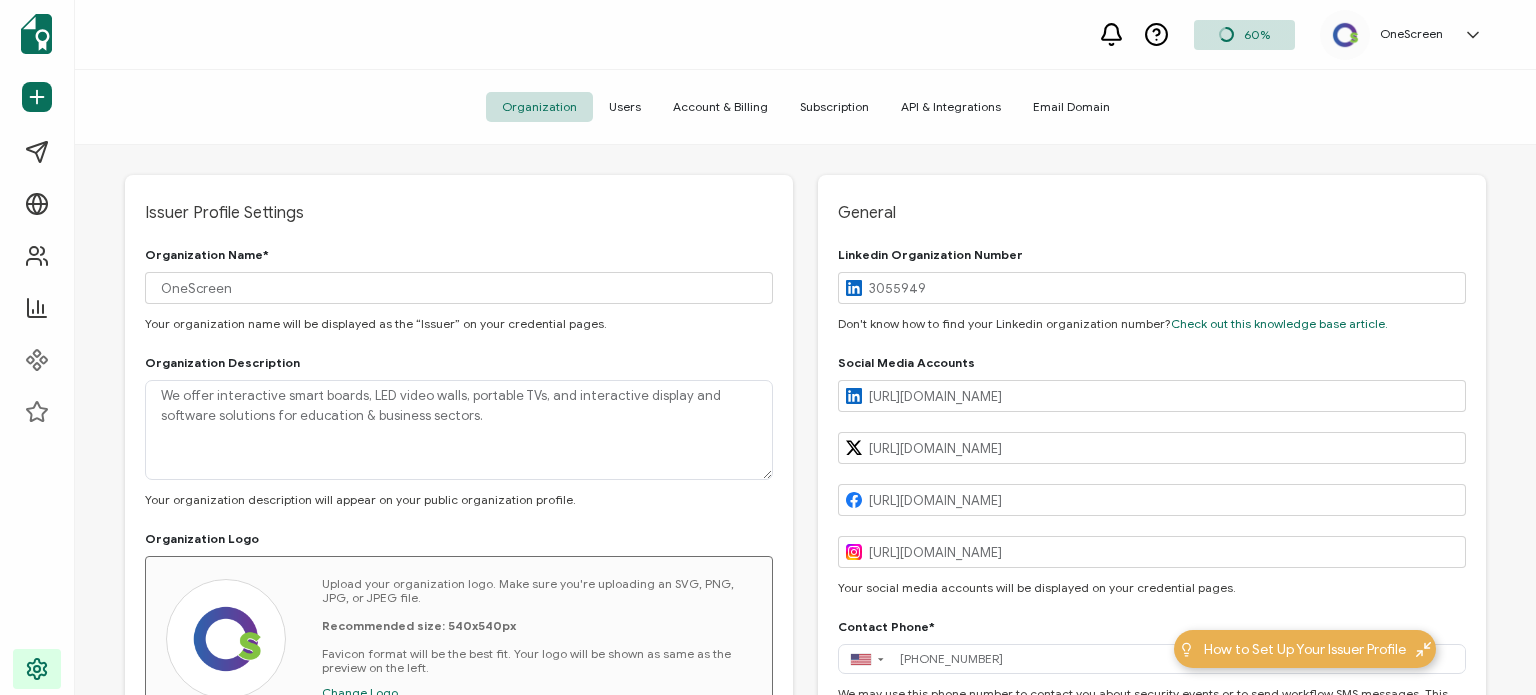 scroll, scrollTop: 0, scrollLeft: 0, axis: both 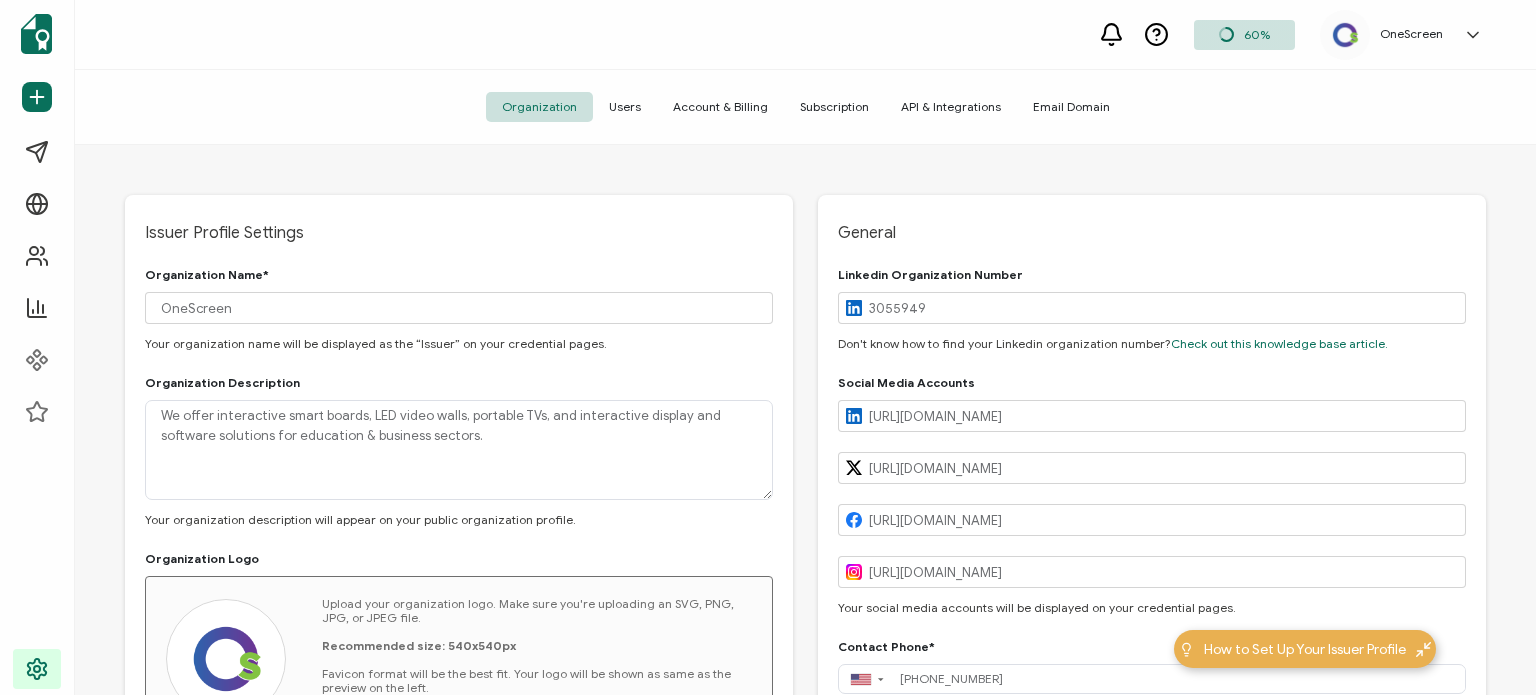 click on "Account & Billing" at bounding box center (720, 107) 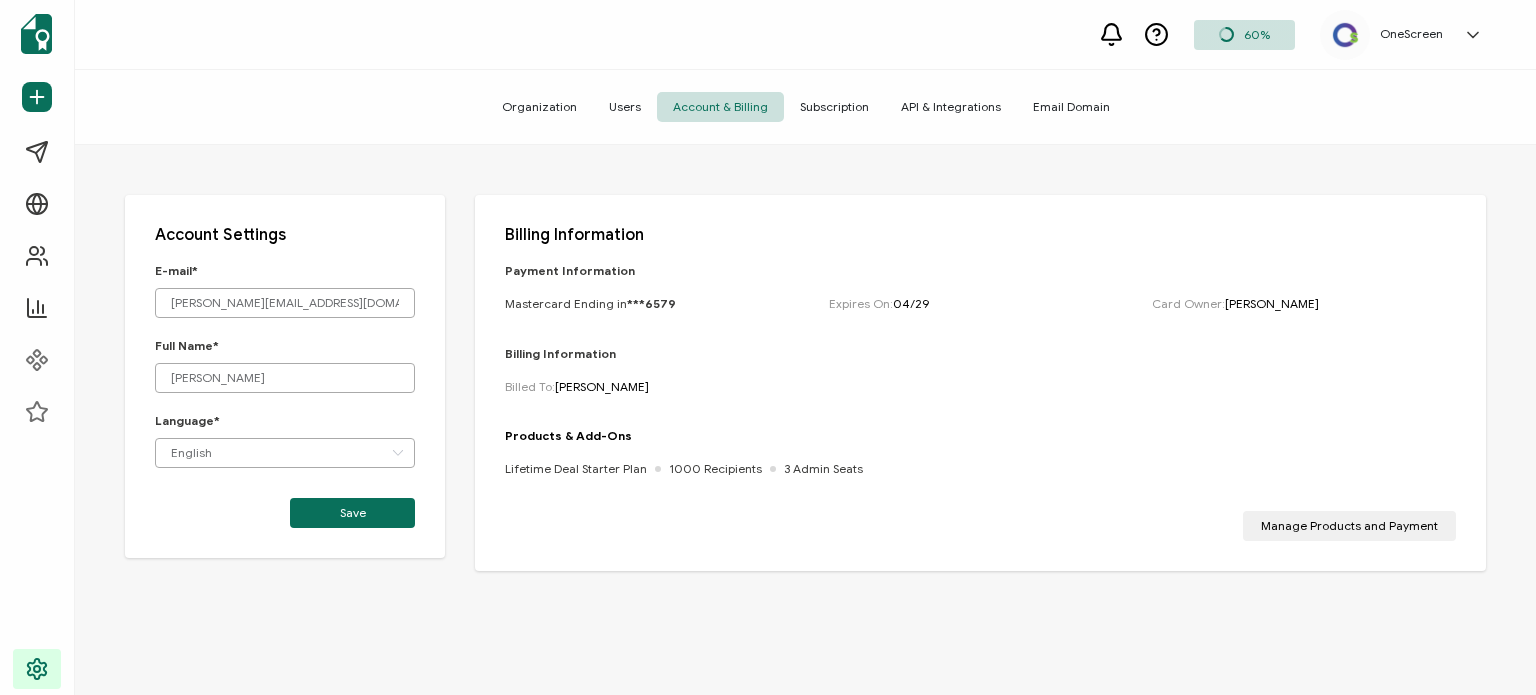 click on "Subscription" at bounding box center (834, 107) 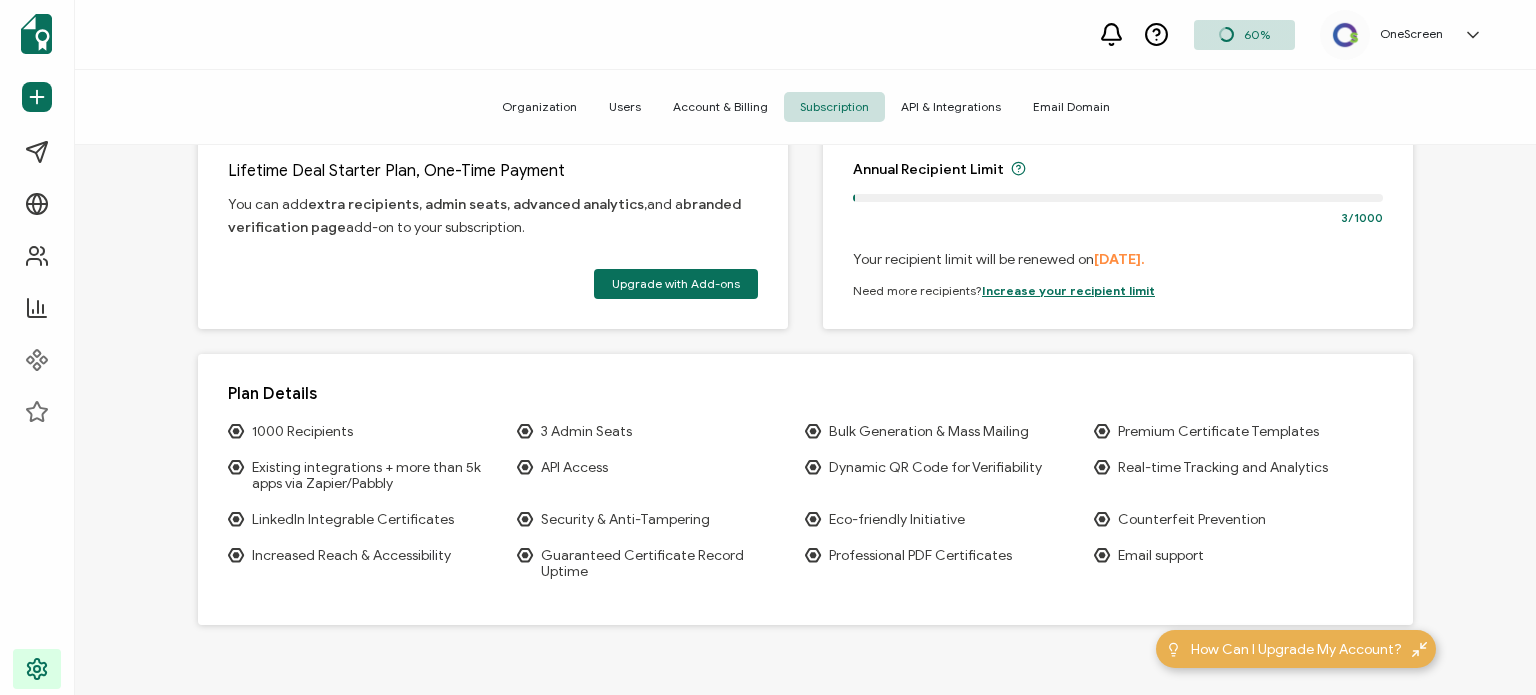 scroll, scrollTop: 112, scrollLeft: 0, axis: vertical 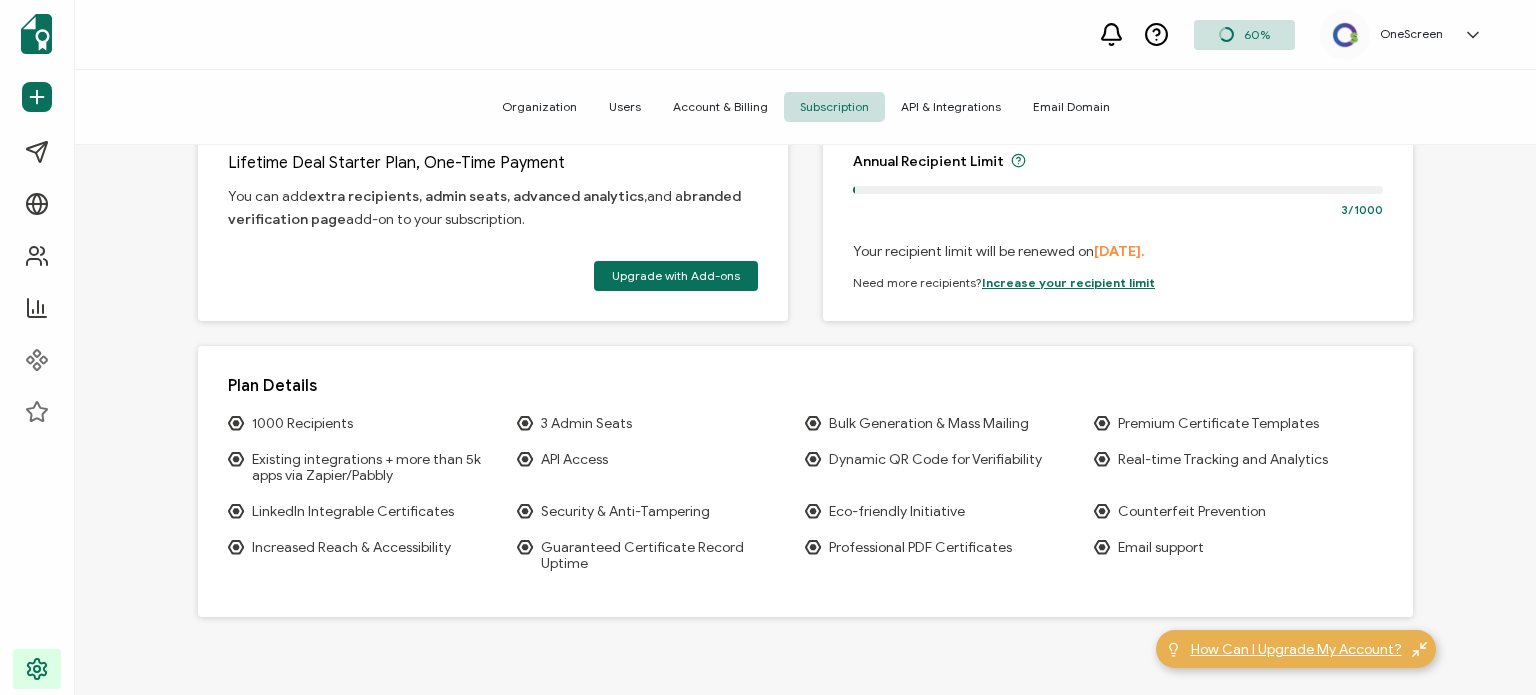 click on "How Can I Upgrade My Account?" at bounding box center [1296, 649] 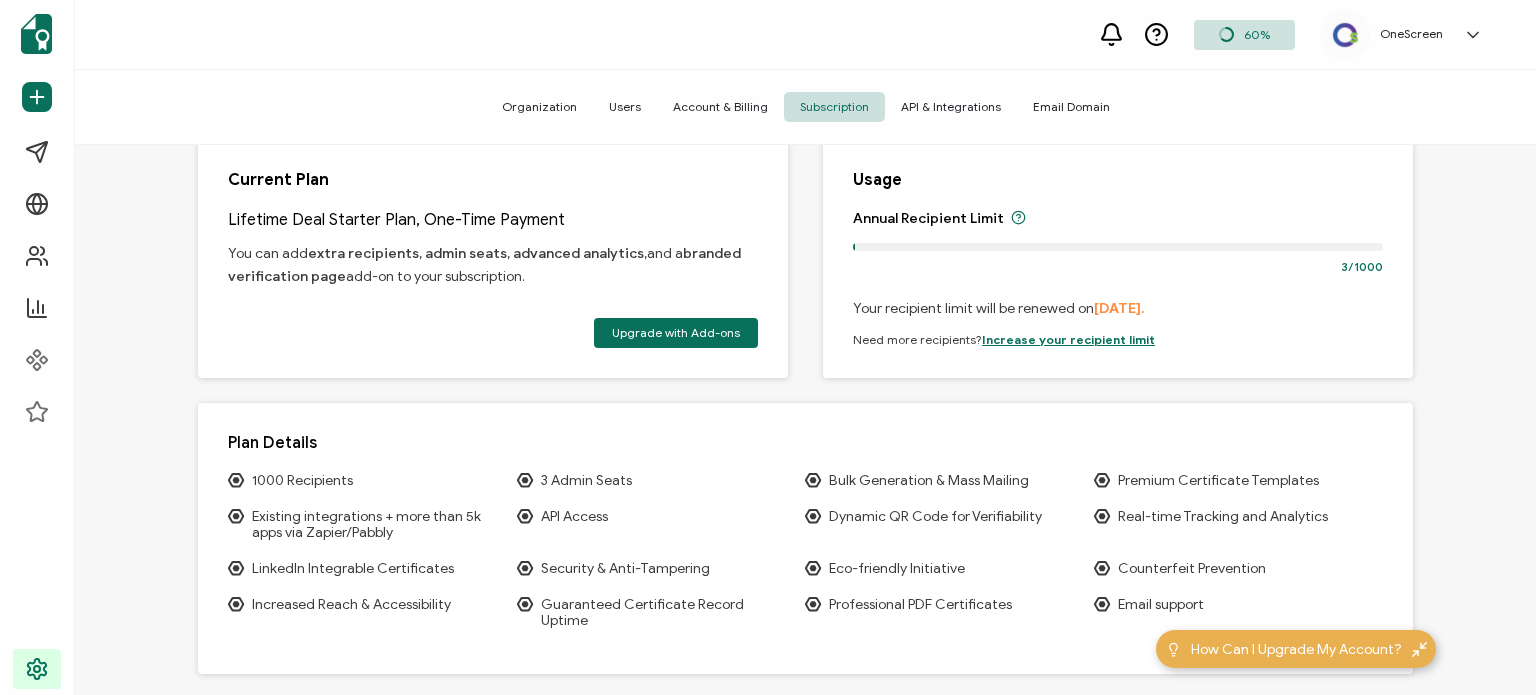 scroll, scrollTop: 0, scrollLeft: 0, axis: both 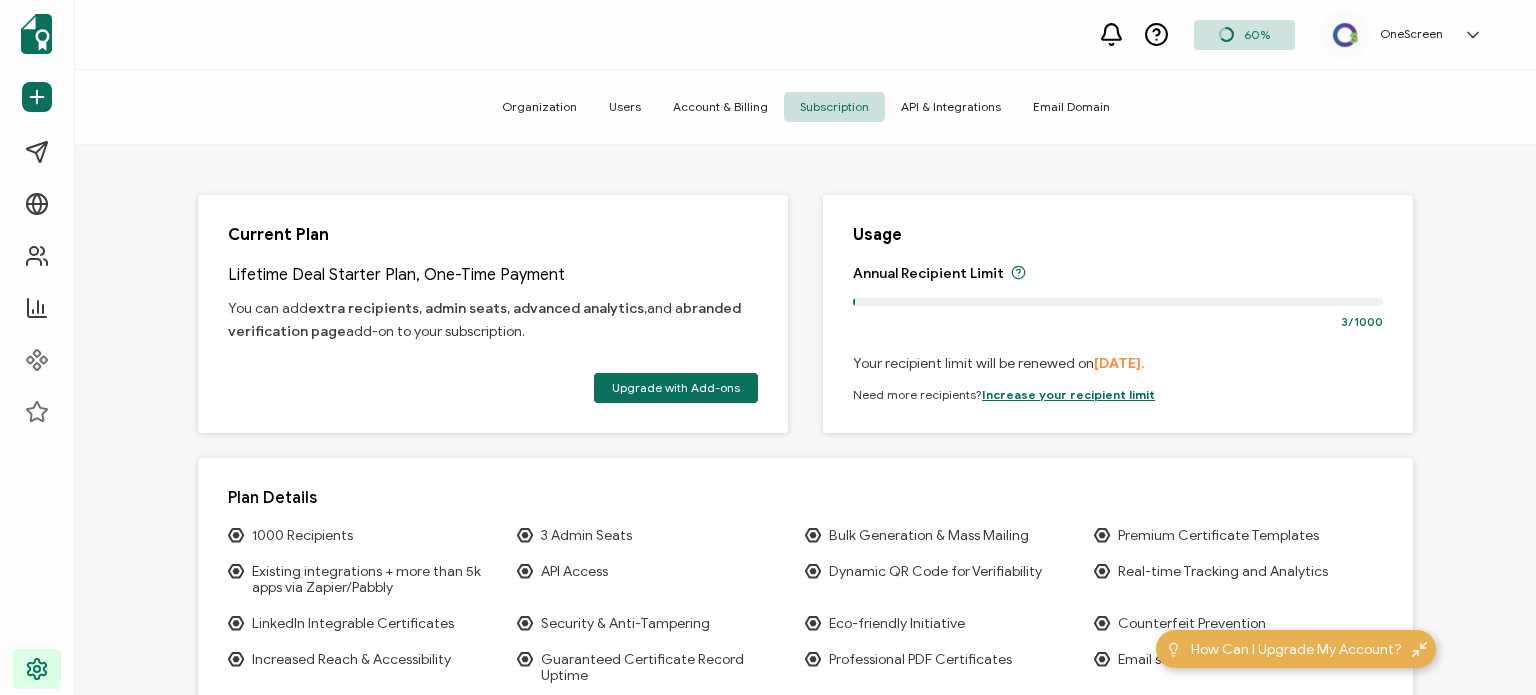 click 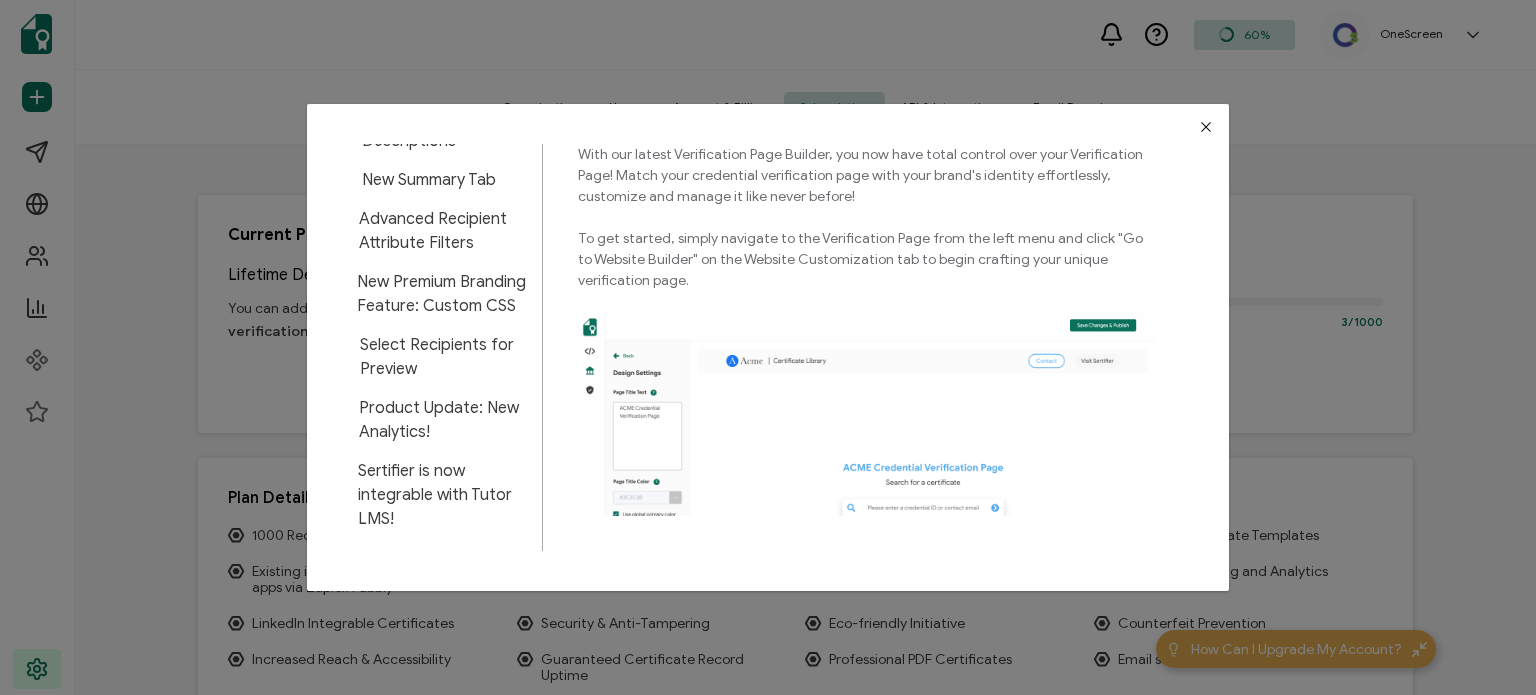 scroll, scrollTop: 2204, scrollLeft: 0, axis: vertical 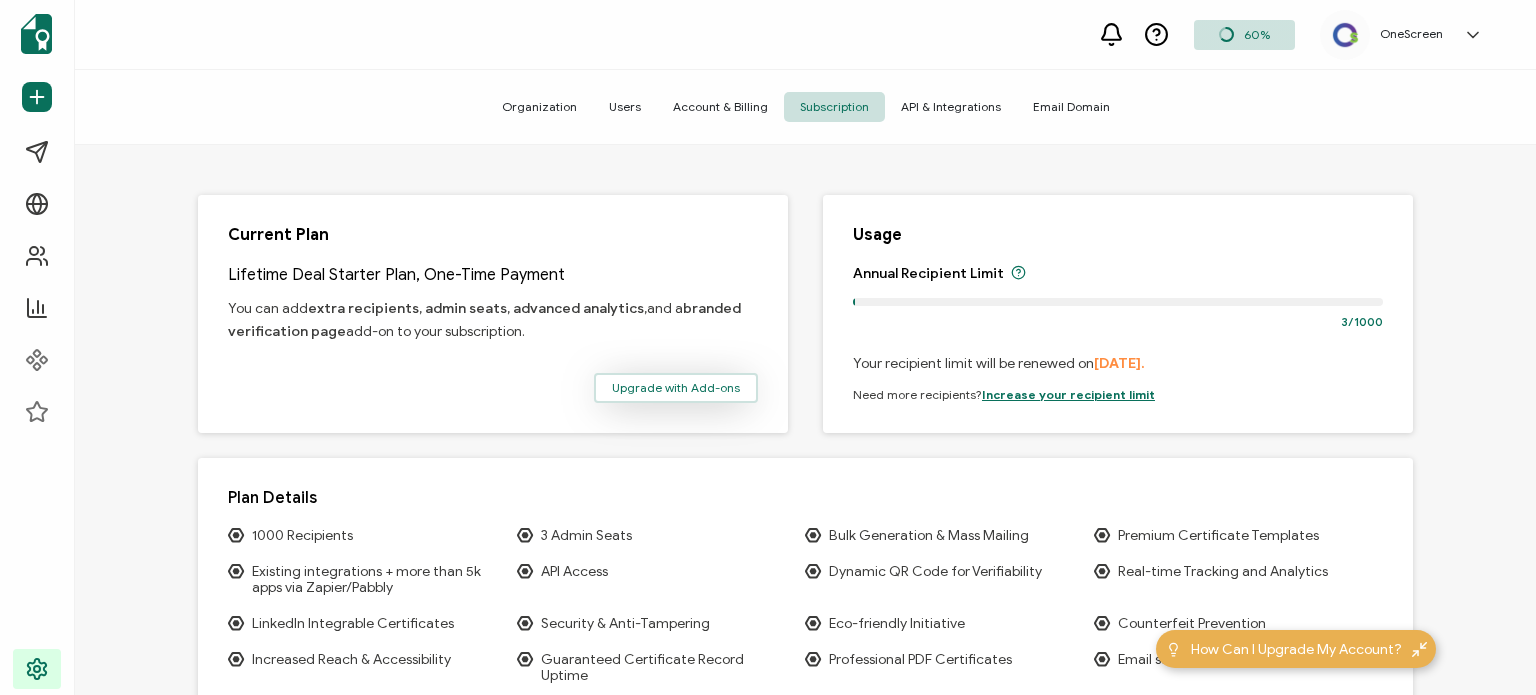 click on "Upgrade with Add-ons" at bounding box center (676, 388) 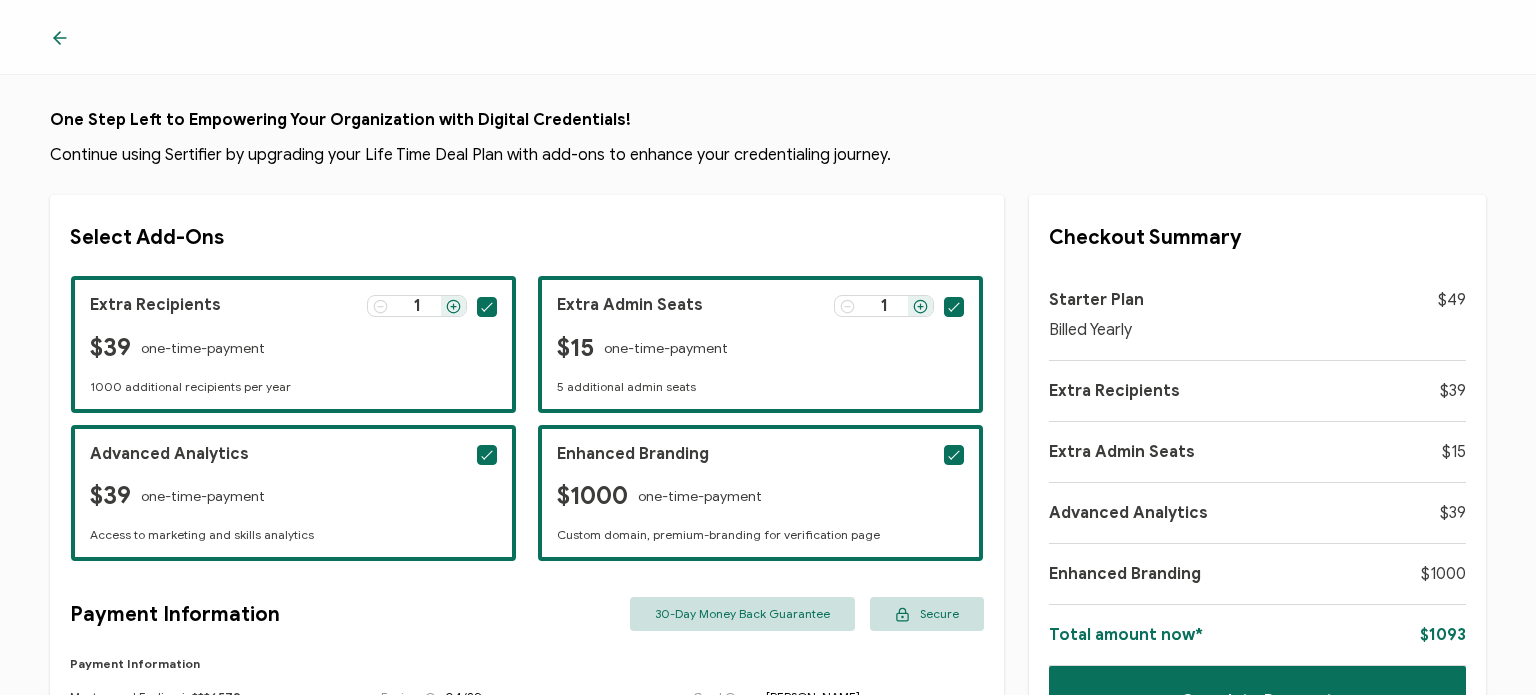 click at bounding box center [954, 307] 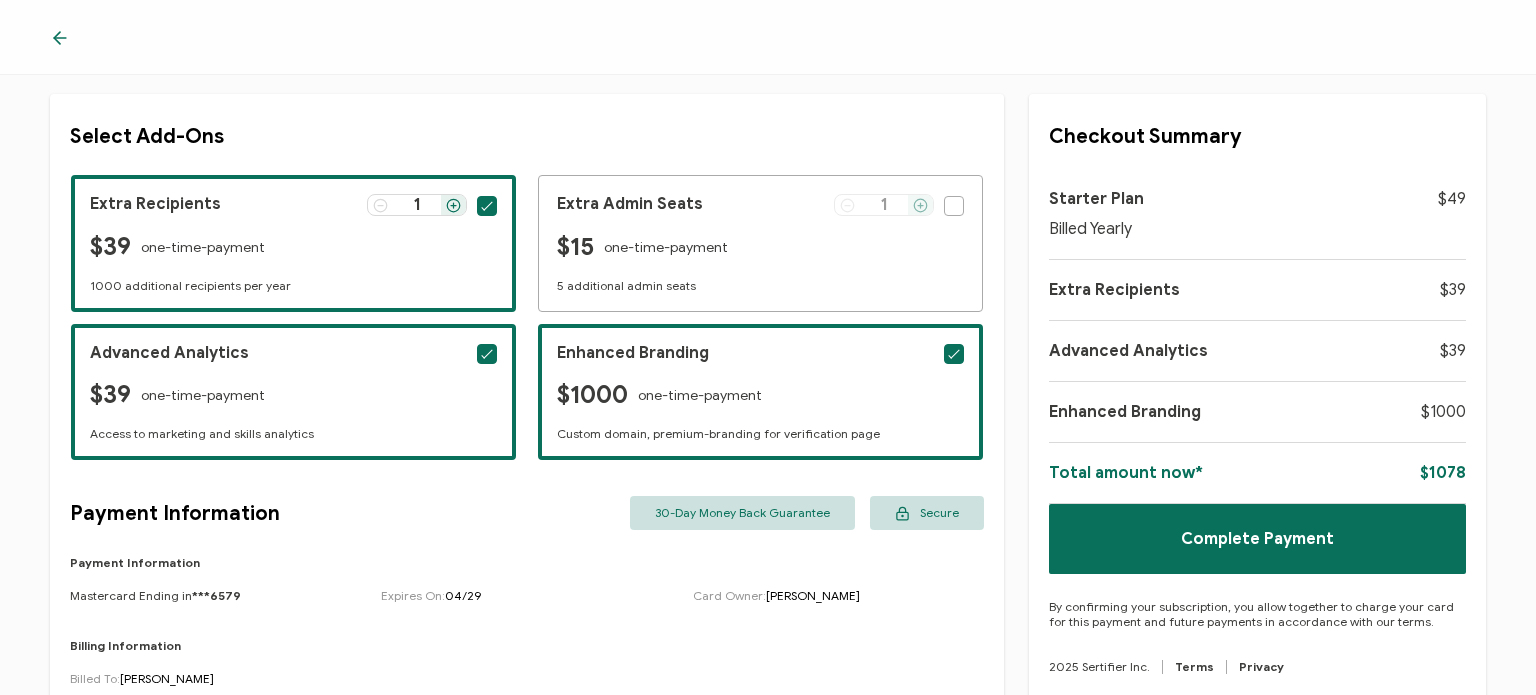 scroll, scrollTop: 0, scrollLeft: 0, axis: both 